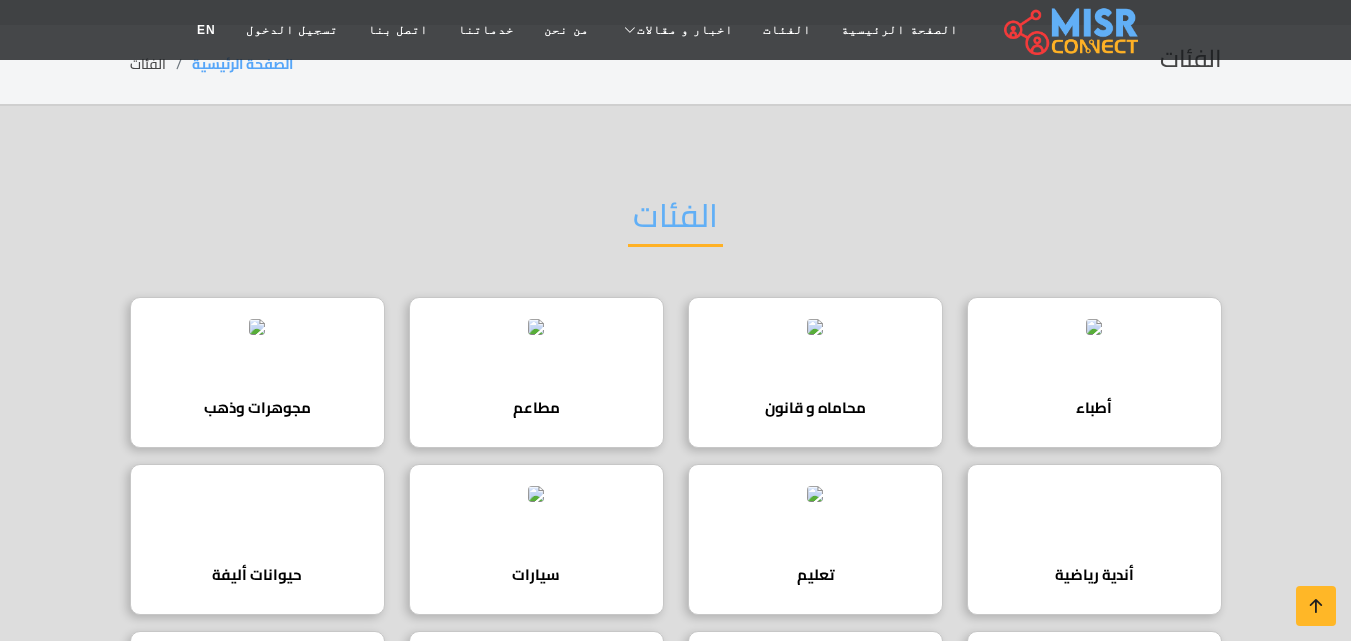 scroll, scrollTop: 0, scrollLeft: 0, axis: both 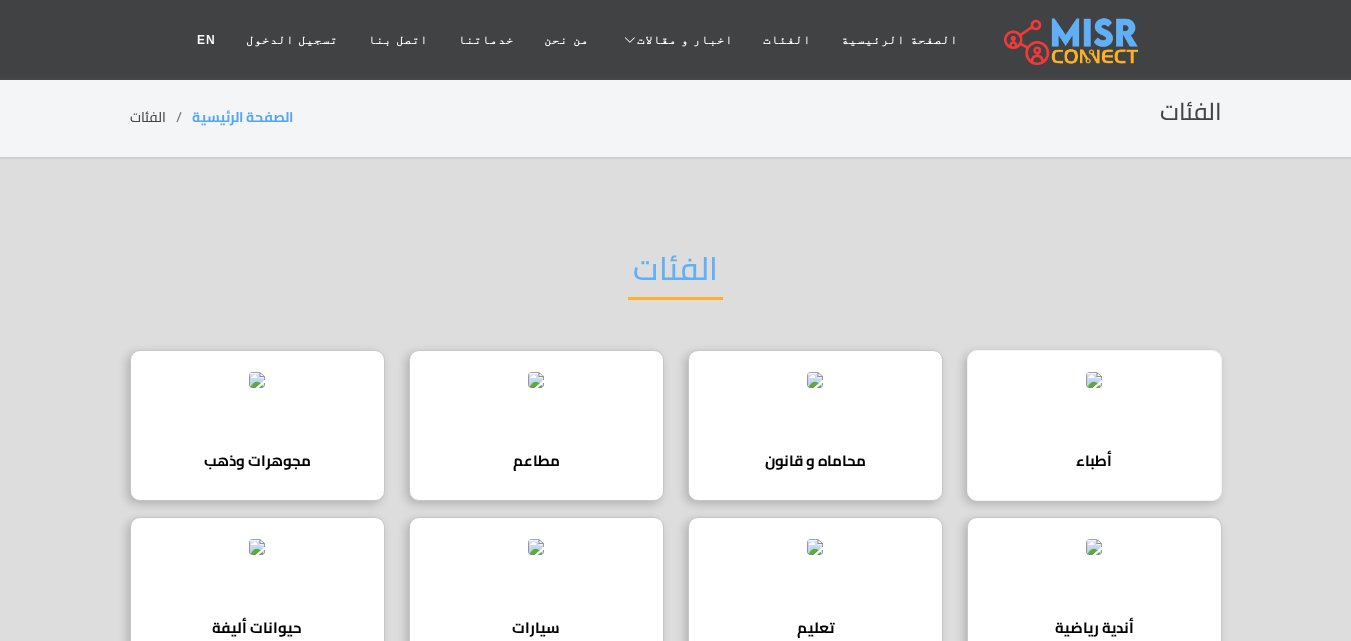 click at bounding box center [1094, 380] 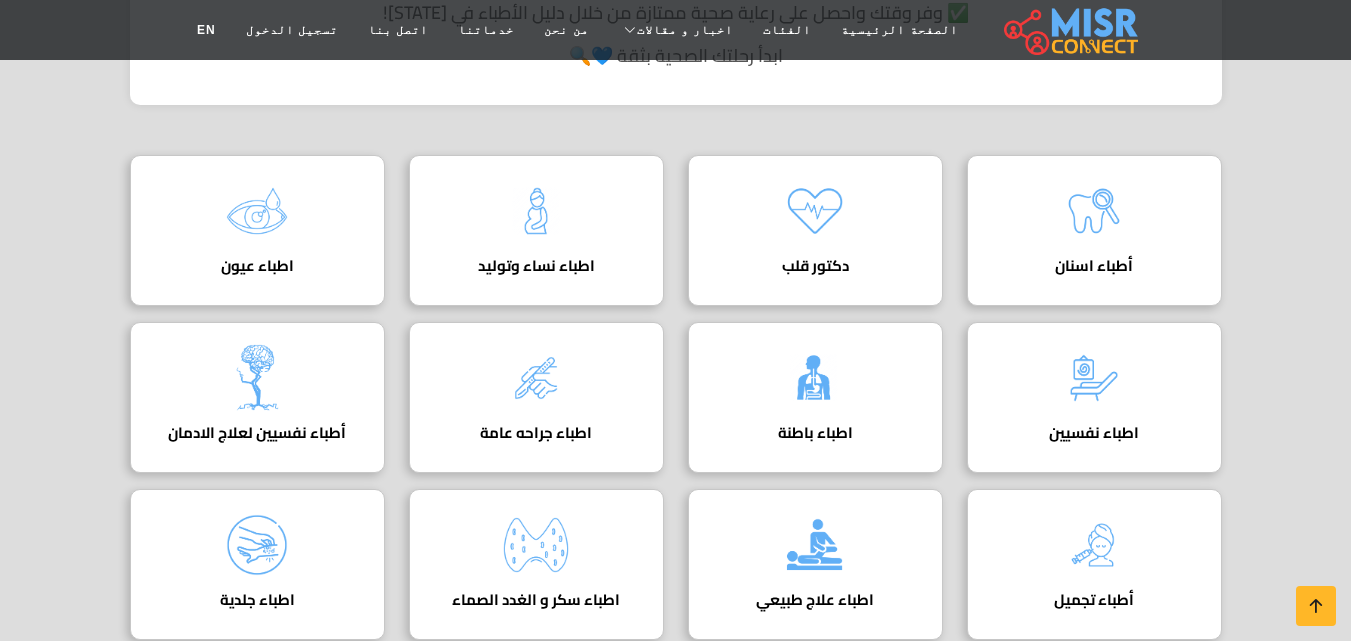 scroll, scrollTop: 640, scrollLeft: 0, axis: vertical 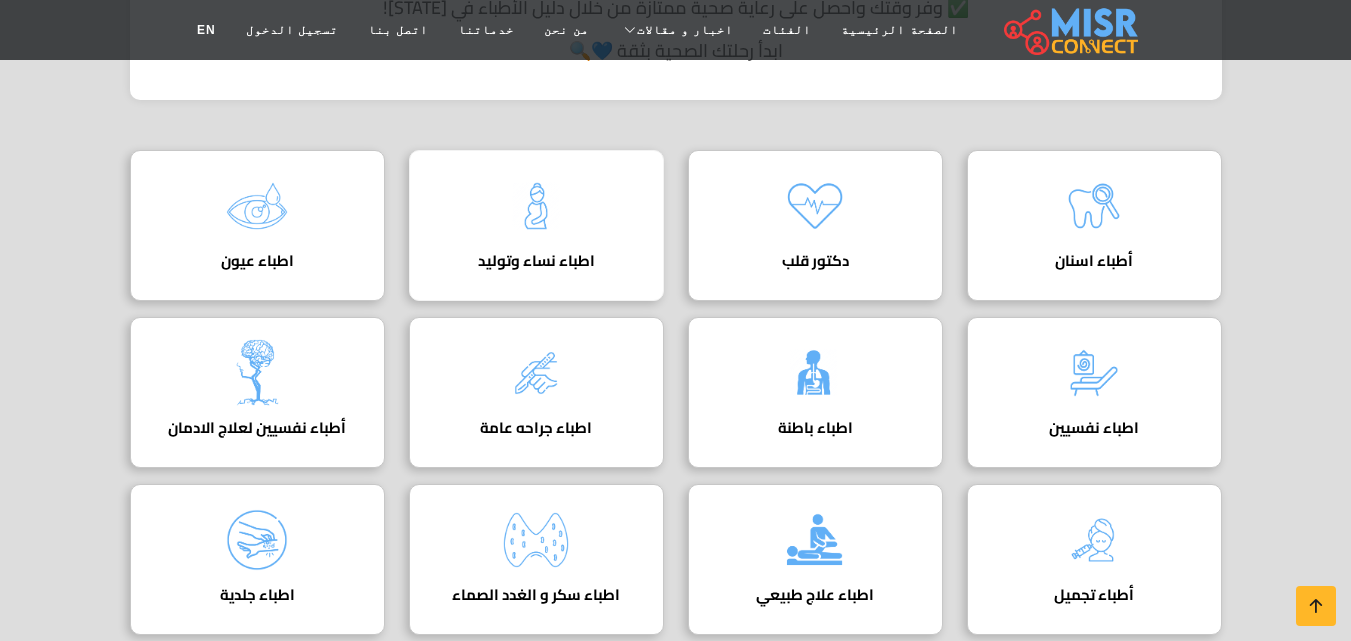 click on "اطباء نساء وتوليد" at bounding box center (536, 261) 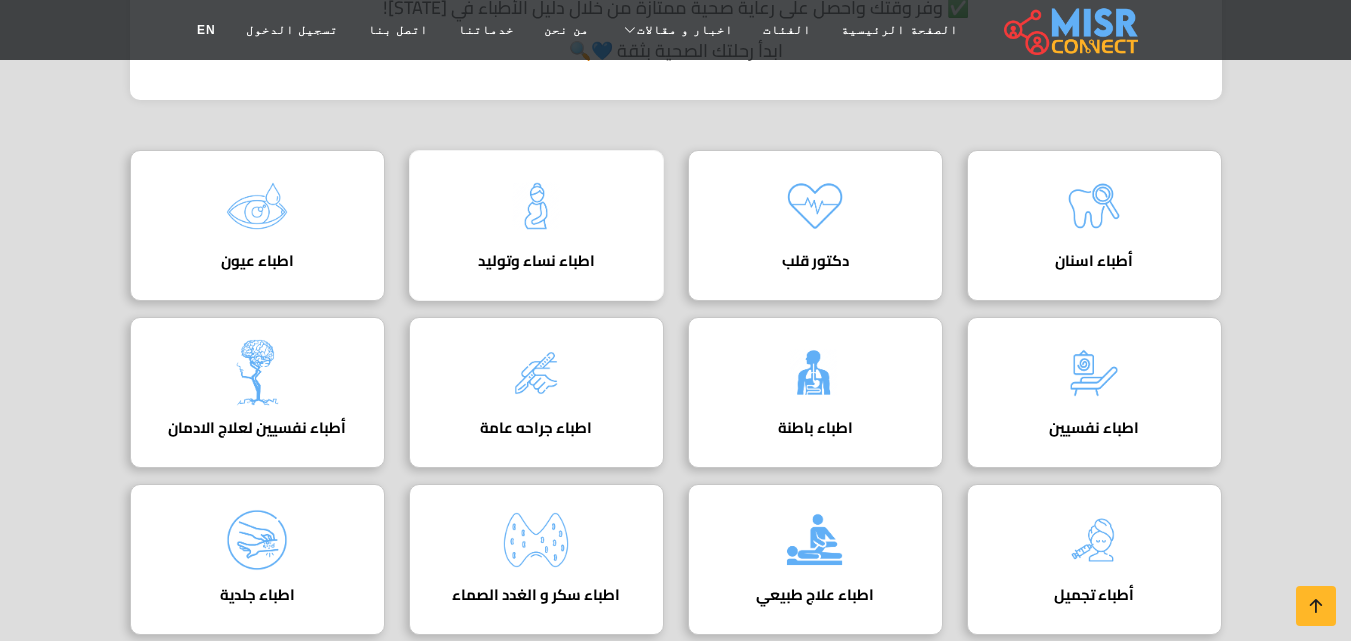 click at bounding box center [536, 206] 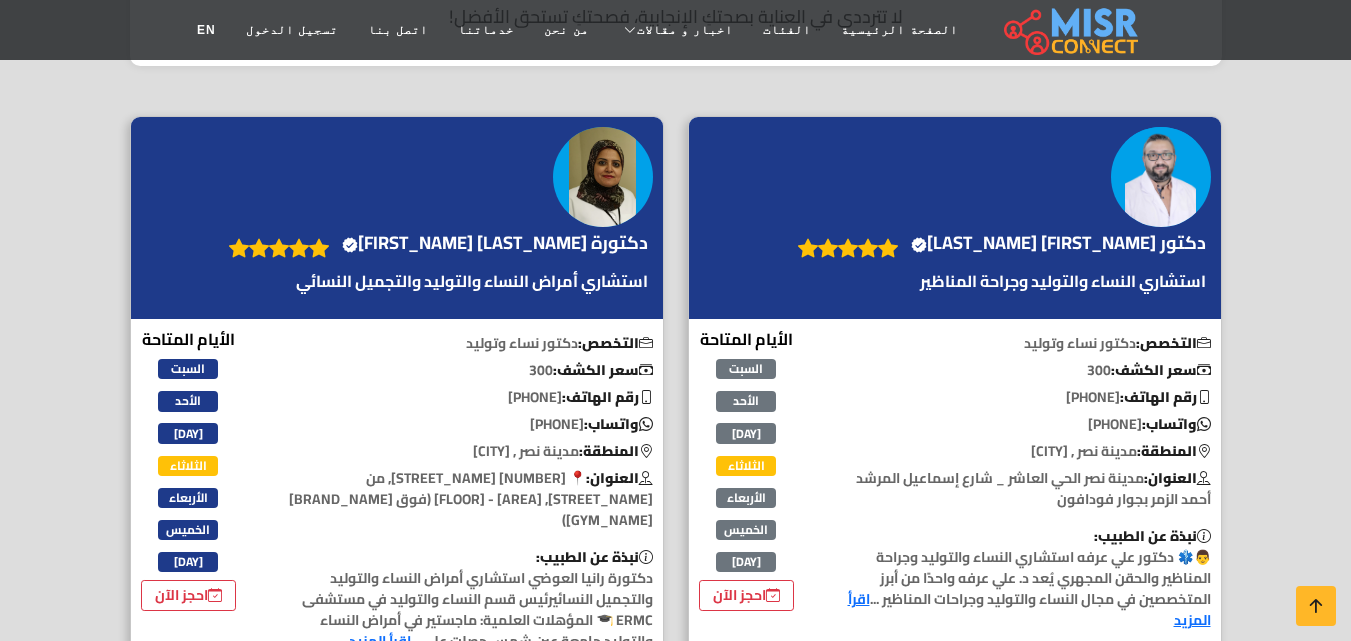 scroll, scrollTop: 800, scrollLeft: 0, axis: vertical 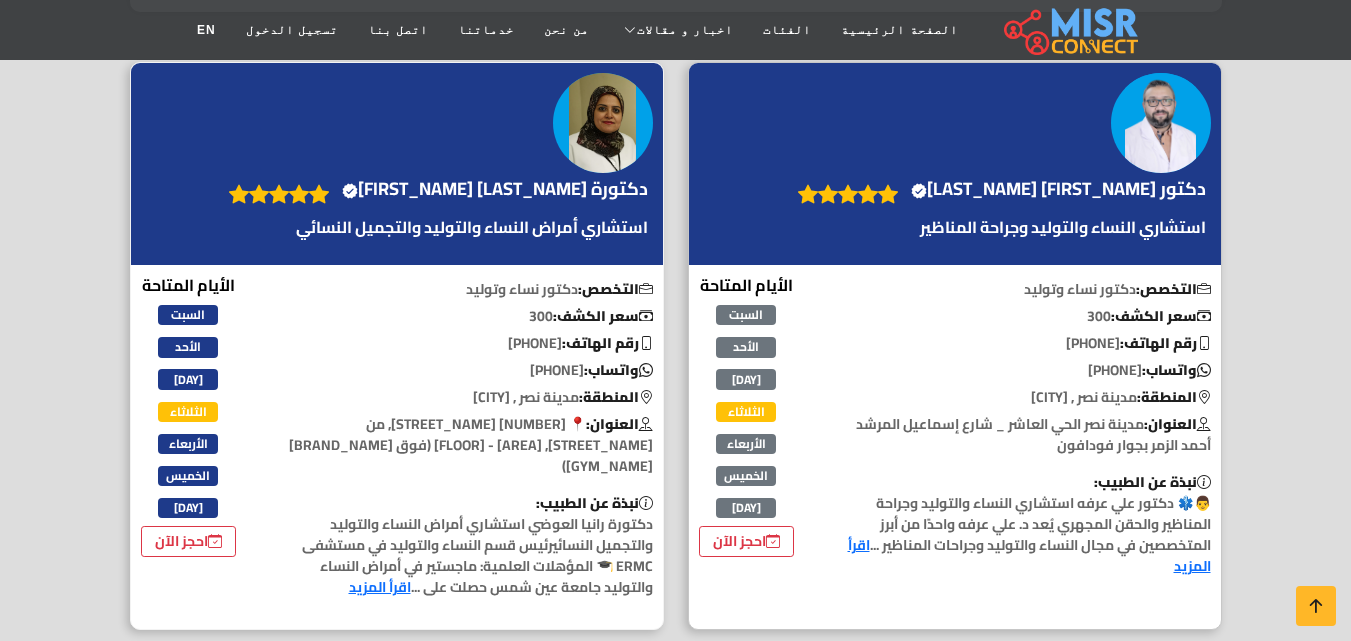 click on "استشاري أمراض النساء والتوليد والتجميل النسائي" at bounding box center (436, 227) 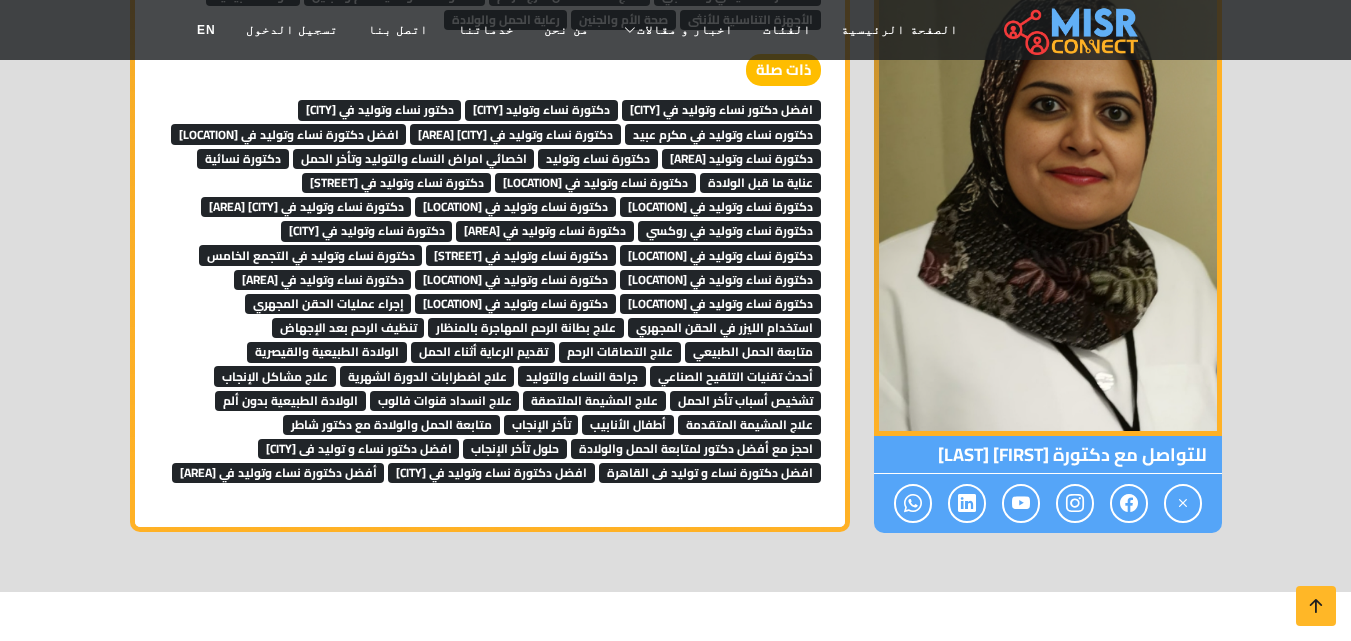 scroll, scrollTop: 3880, scrollLeft: 0, axis: vertical 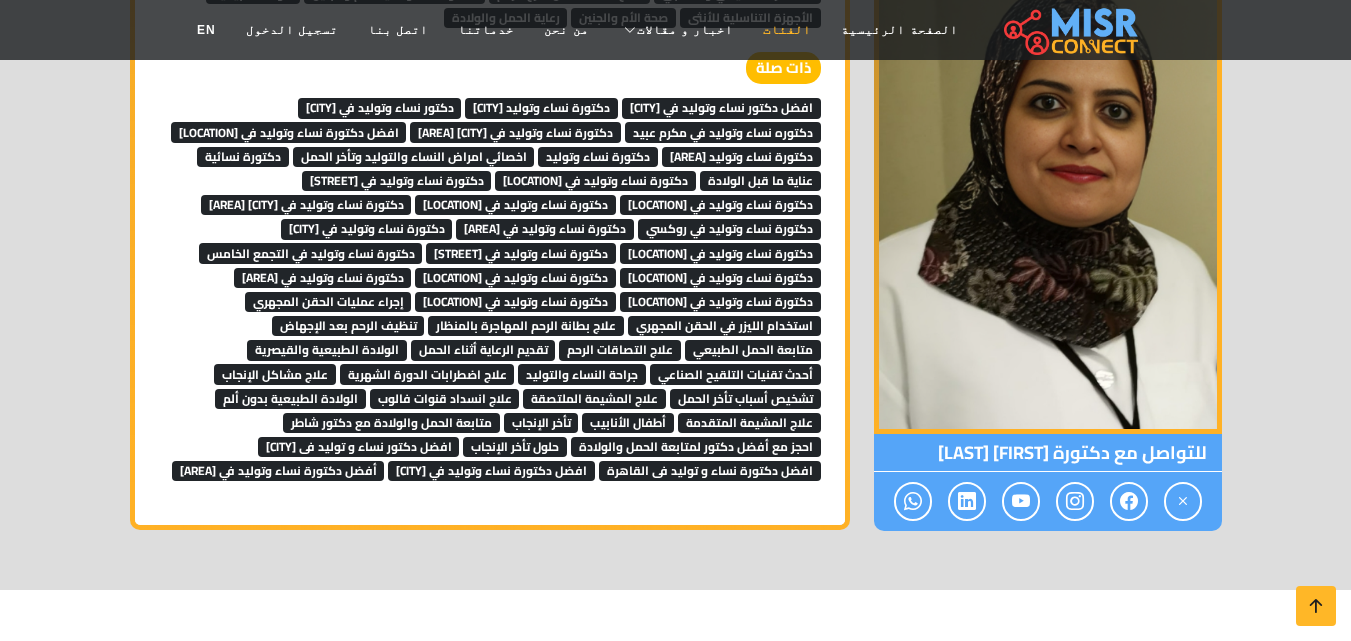 click on "الفئات" at bounding box center (787, 30) 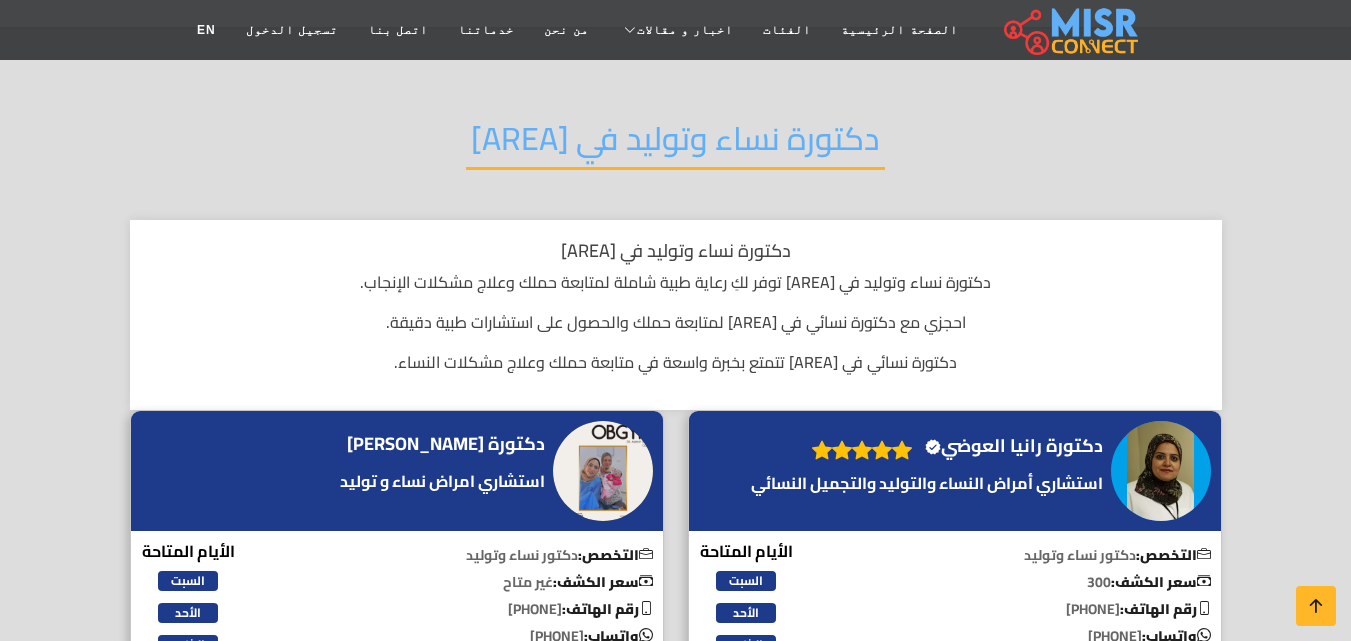 scroll, scrollTop: 200, scrollLeft: 0, axis: vertical 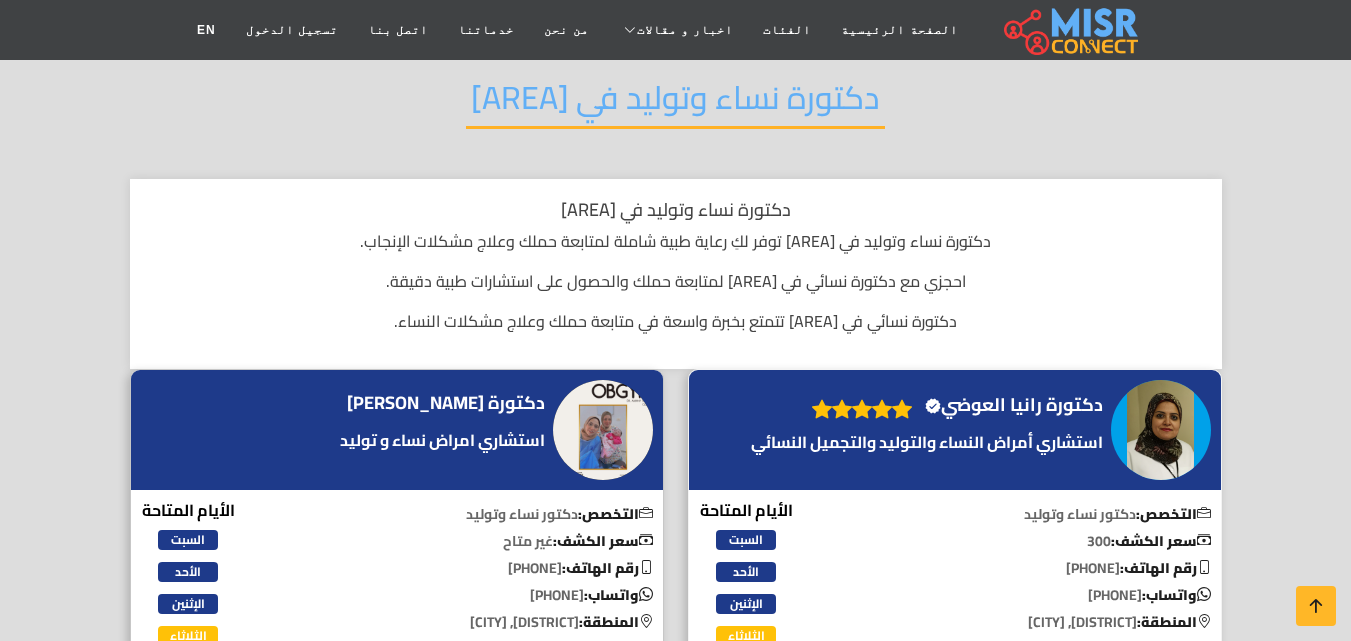 click at bounding box center (1161, 430) 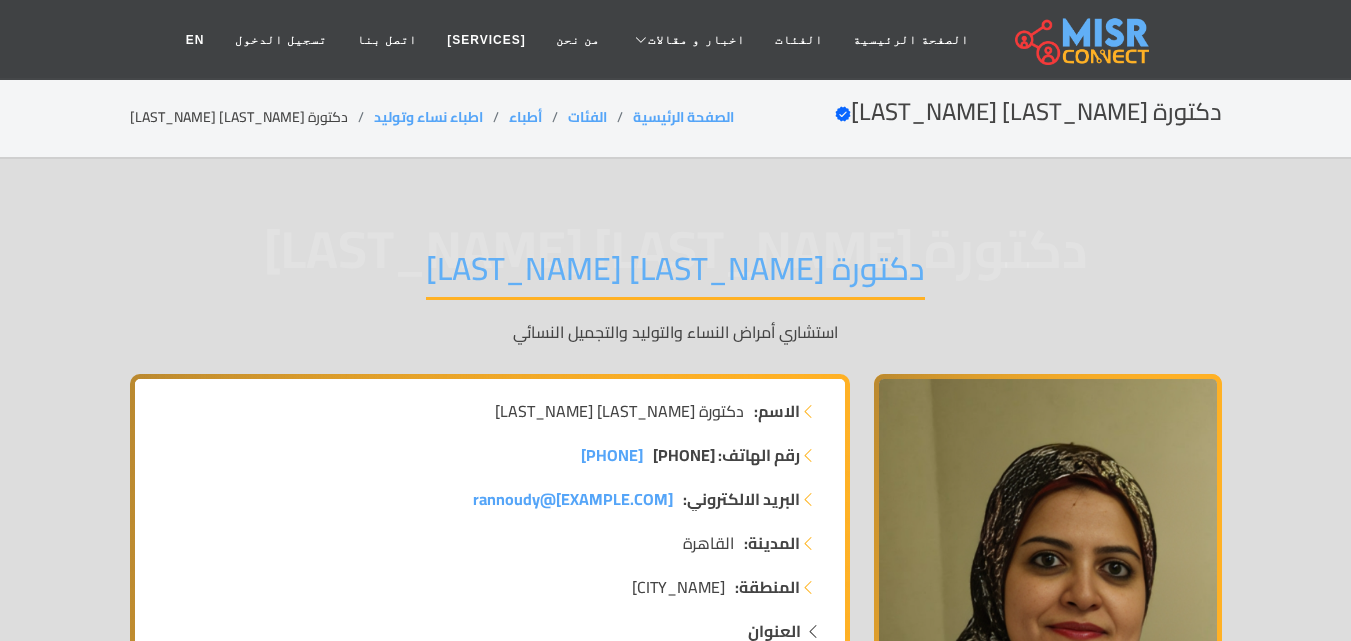 scroll, scrollTop: 0, scrollLeft: 0, axis: both 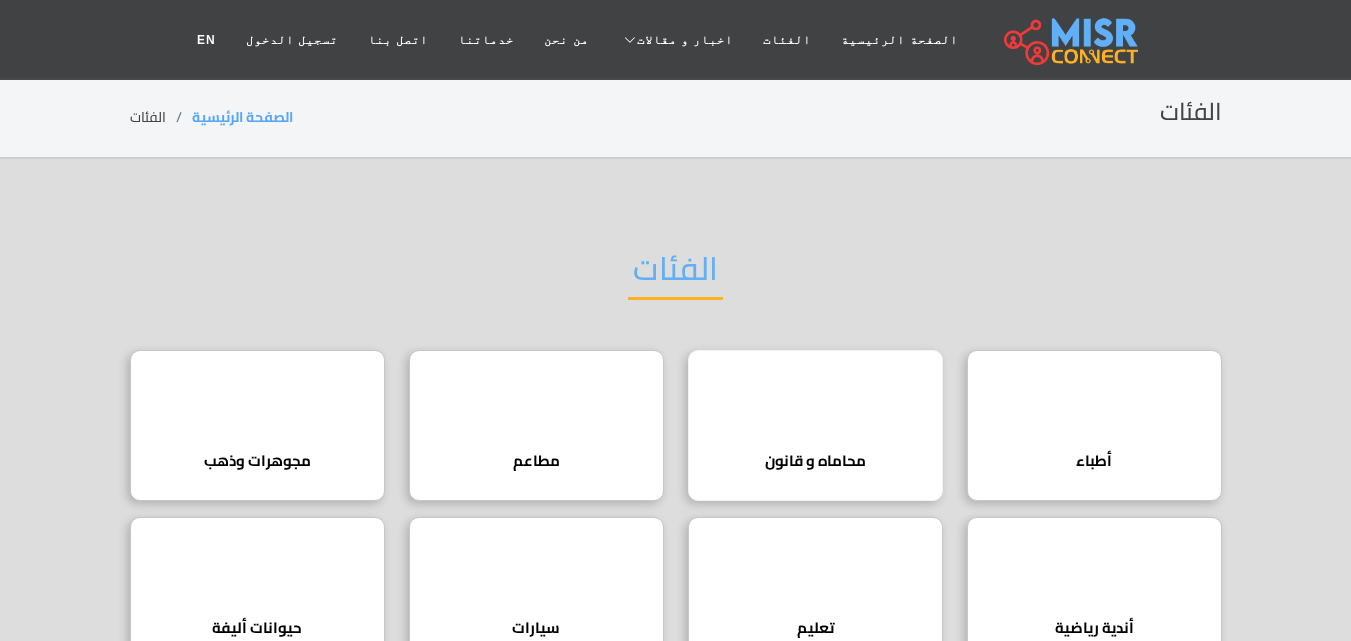 click on "محاماه و قانون
دليل المحامين في مصر" at bounding box center [815, 425] 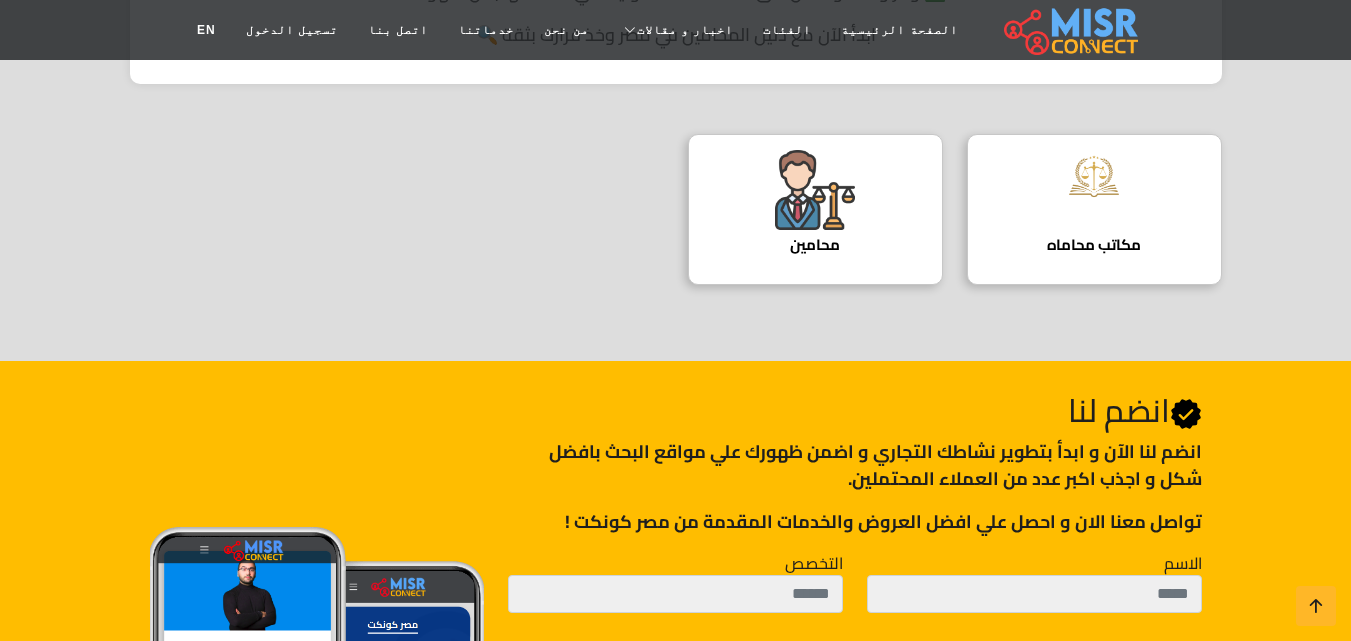 scroll, scrollTop: 720, scrollLeft: 0, axis: vertical 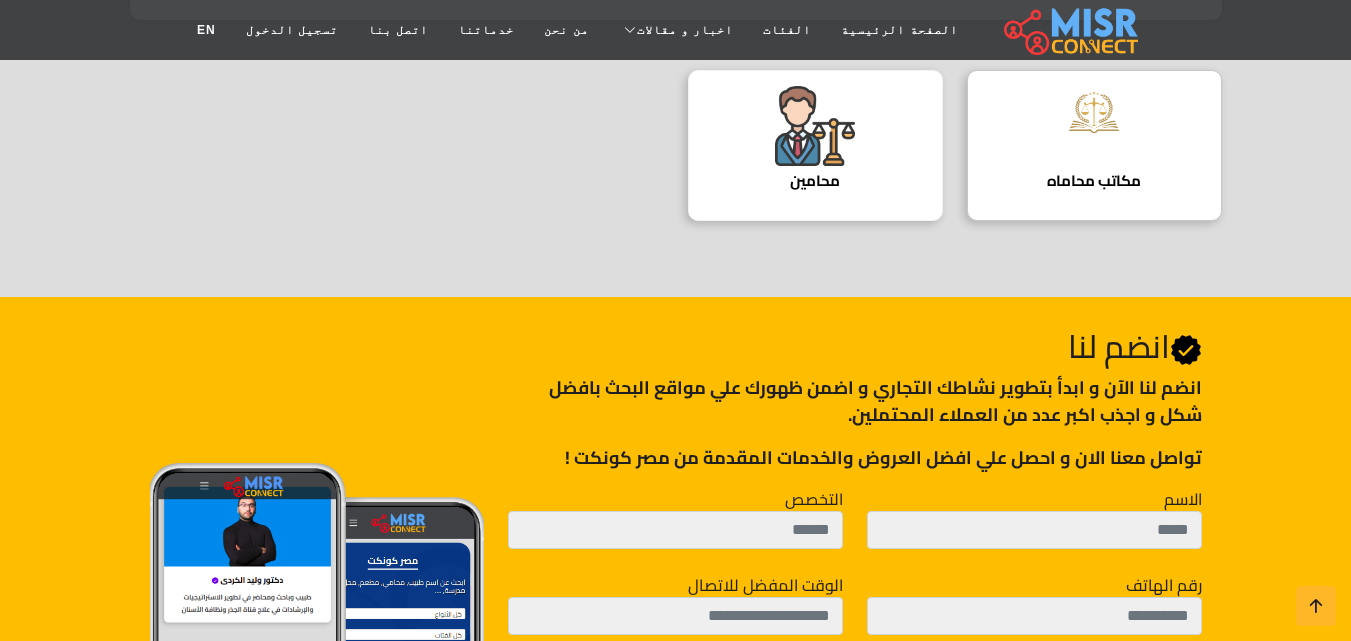 click at bounding box center (815, 126) 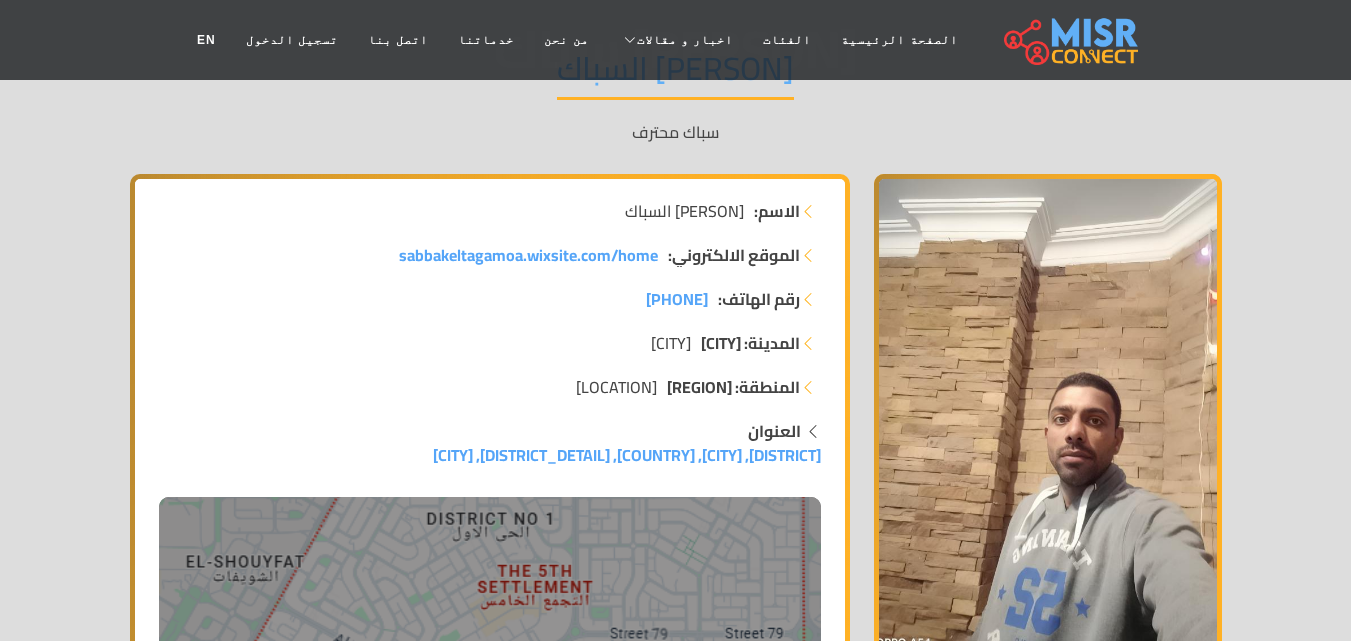 scroll, scrollTop: 0, scrollLeft: 0, axis: both 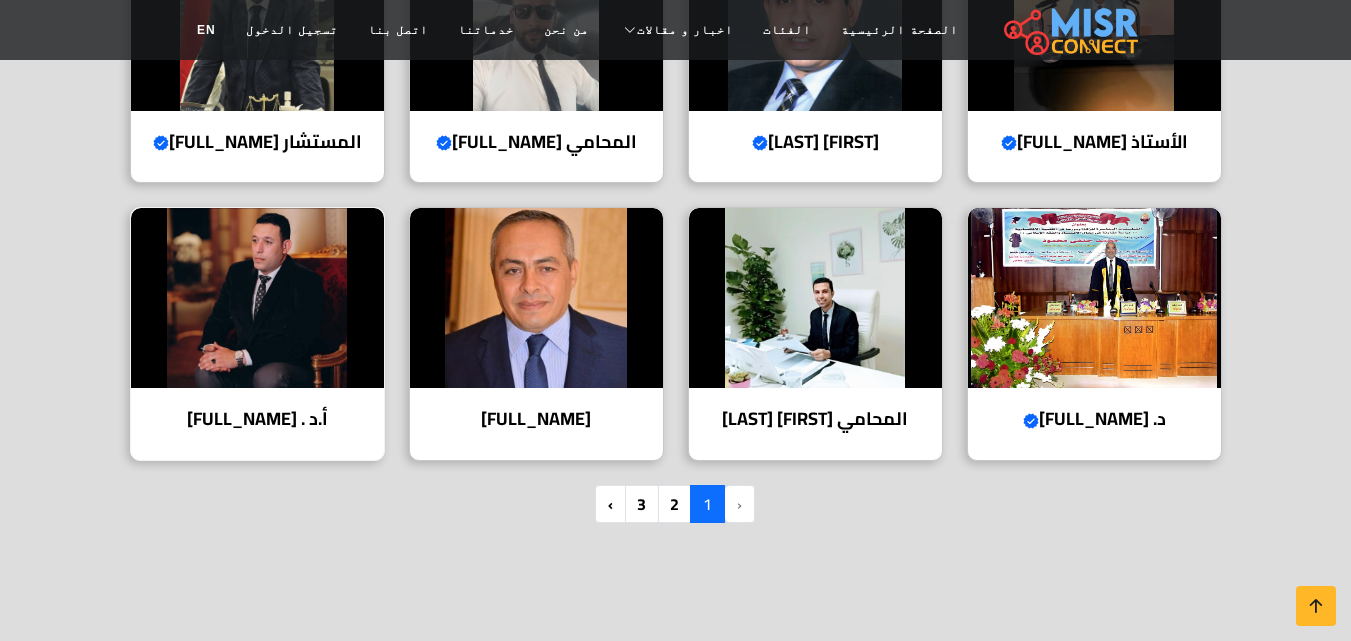 click at bounding box center (257, 363) 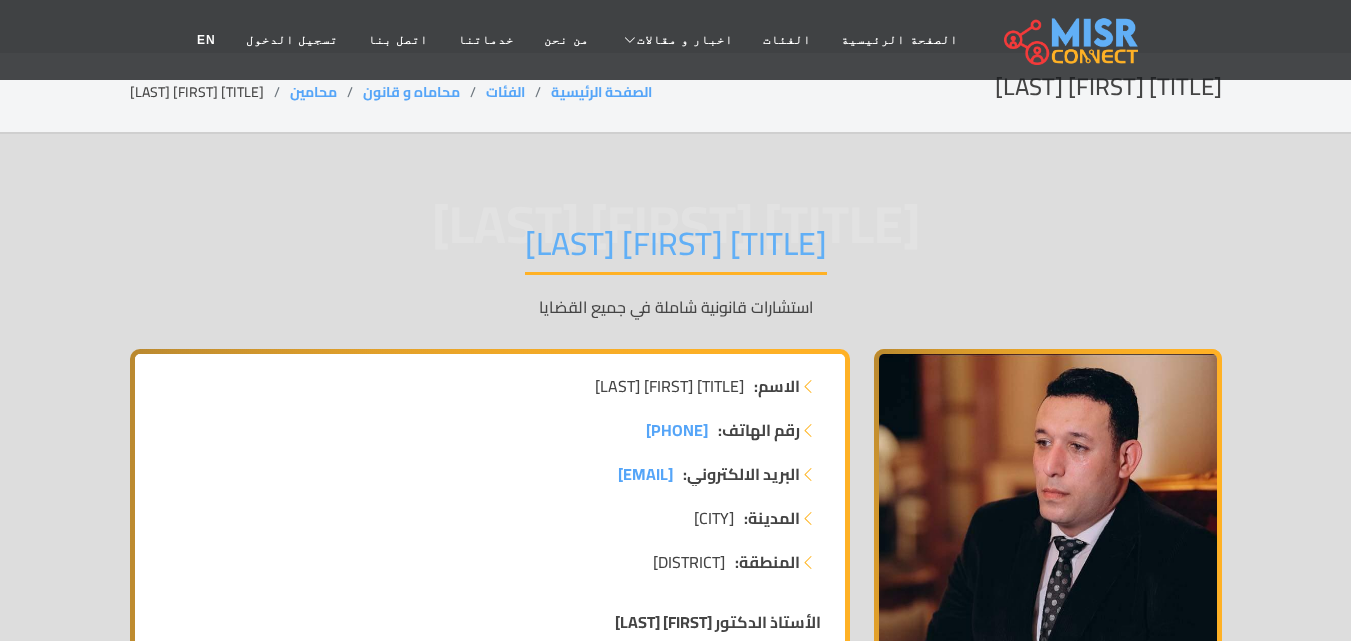 scroll, scrollTop: 0, scrollLeft: 0, axis: both 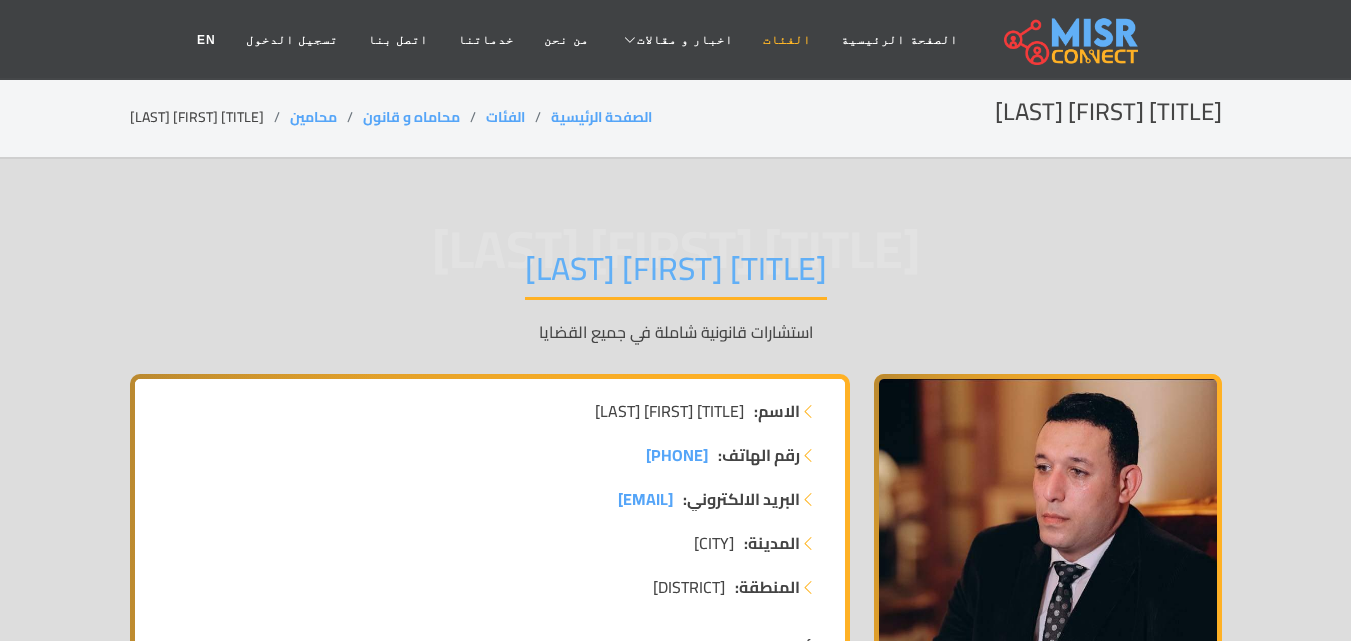 click on "الفئات" at bounding box center (787, 40) 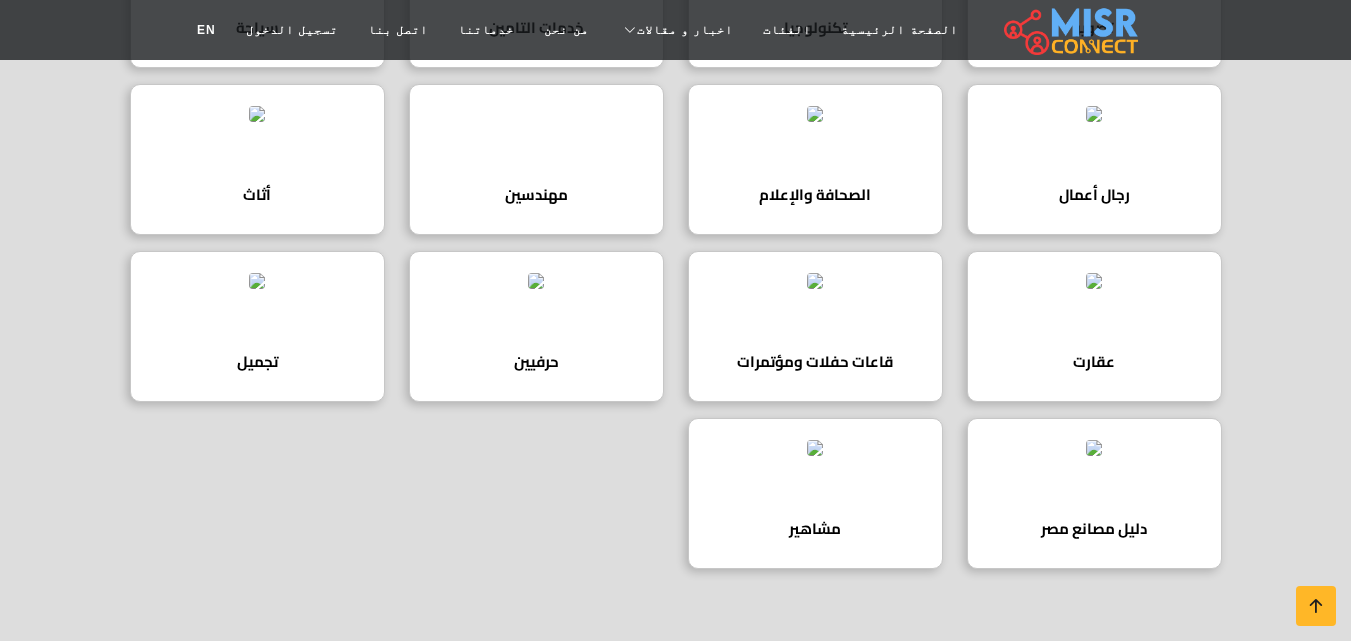 scroll, scrollTop: 880, scrollLeft: 0, axis: vertical 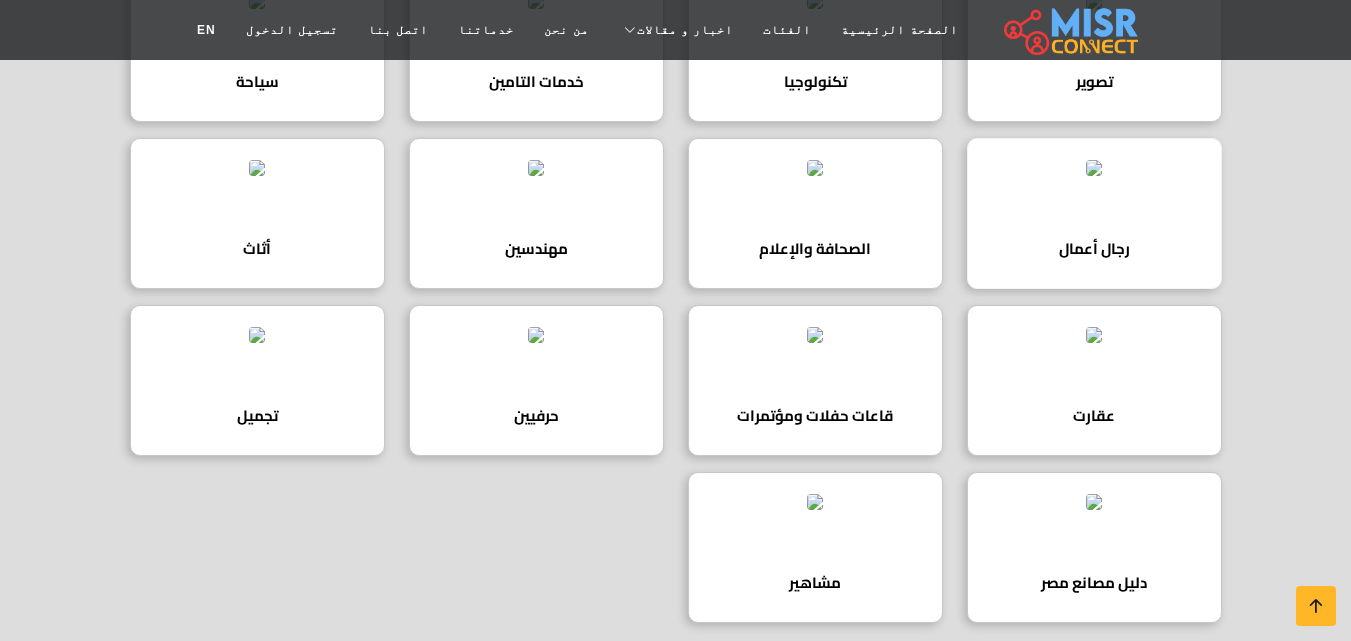 click at bounding box center [1094, 168] 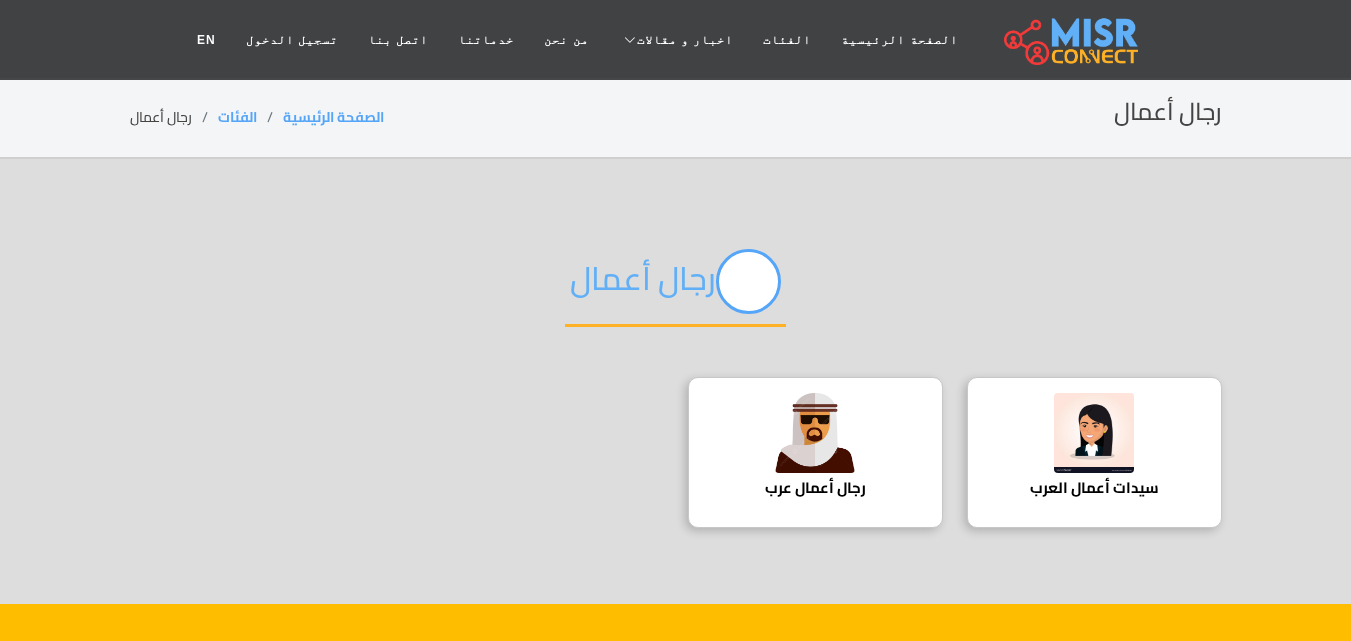scroll, scrollTop: 0, scrollLeft: 0, axis: both 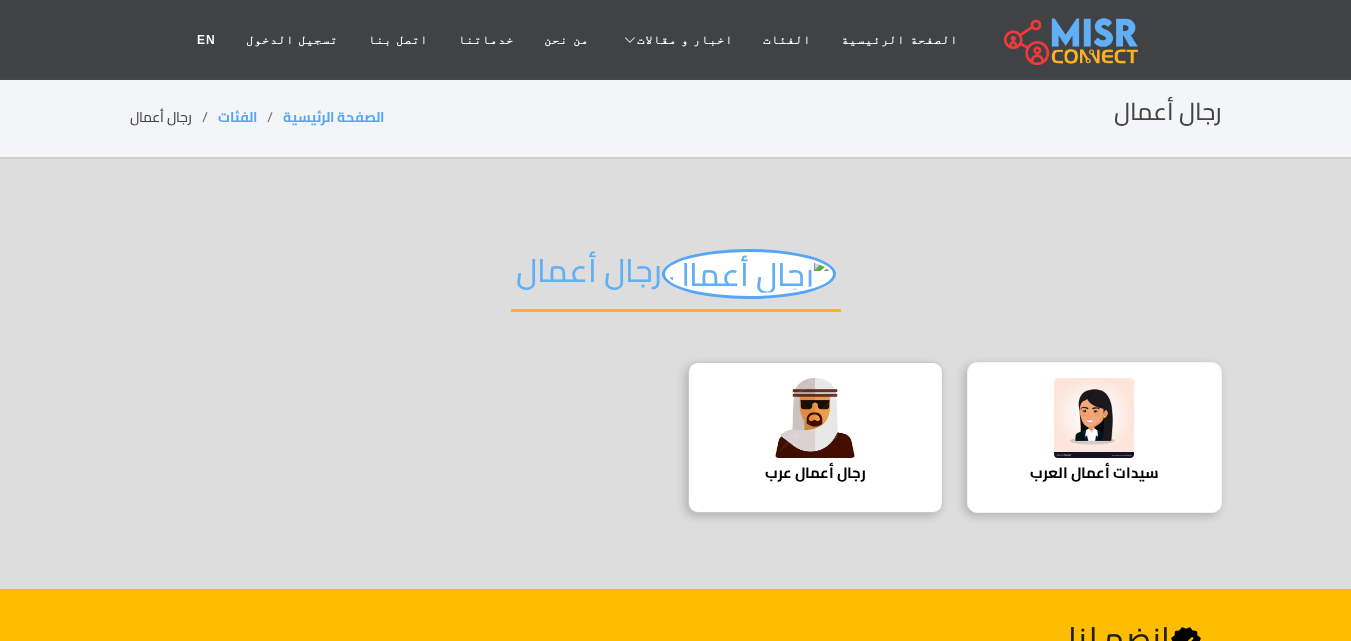 click on "سيدات أعمال العرب" at bounding box center [1094, 482] 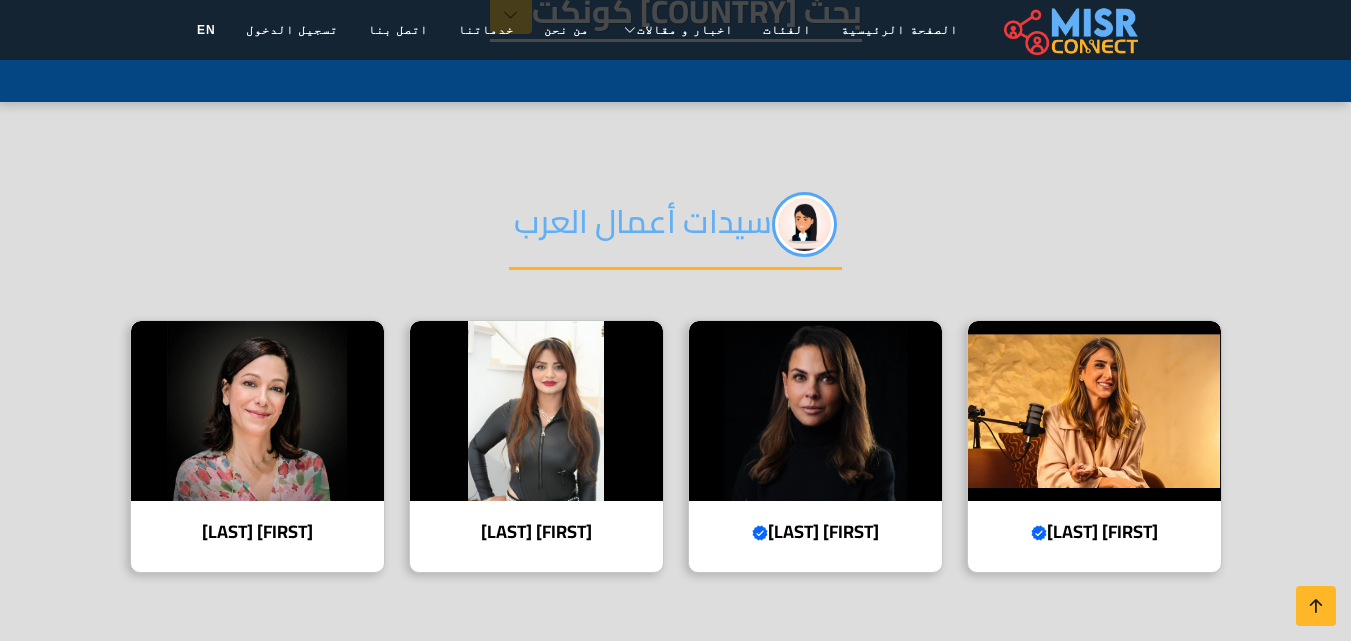 scroll, scrollTop: 240, scrollLeft: 0, axis: vertical 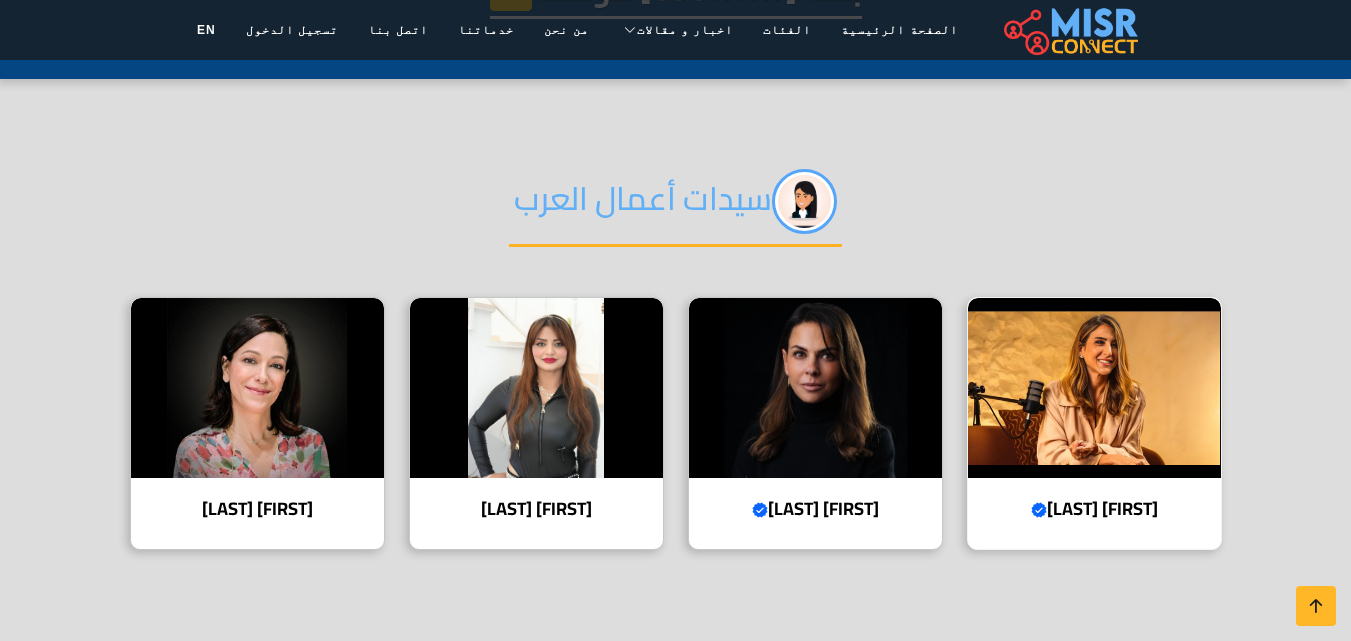 click at bounding box center (1094, 388) 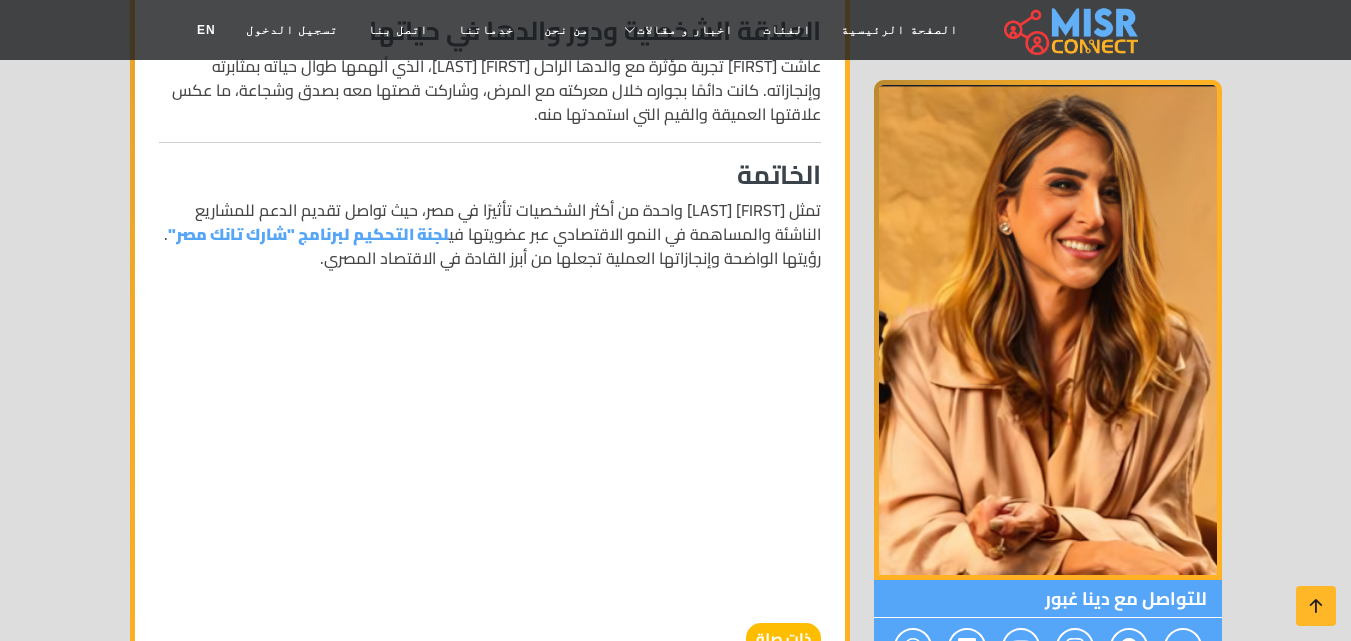 scroll, scrollTop: 1720, scrollLeft: 0, axis: vertical 